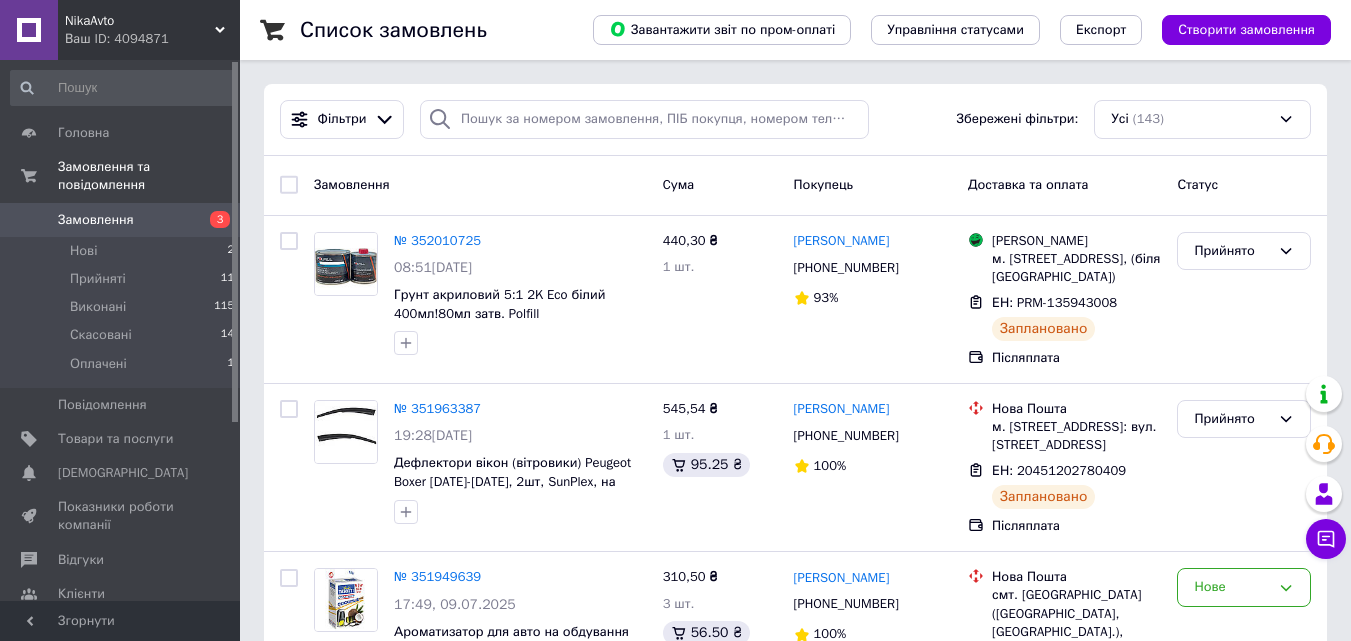 scroll, scrollTop: 0, scrollLeft: 0, axis: both 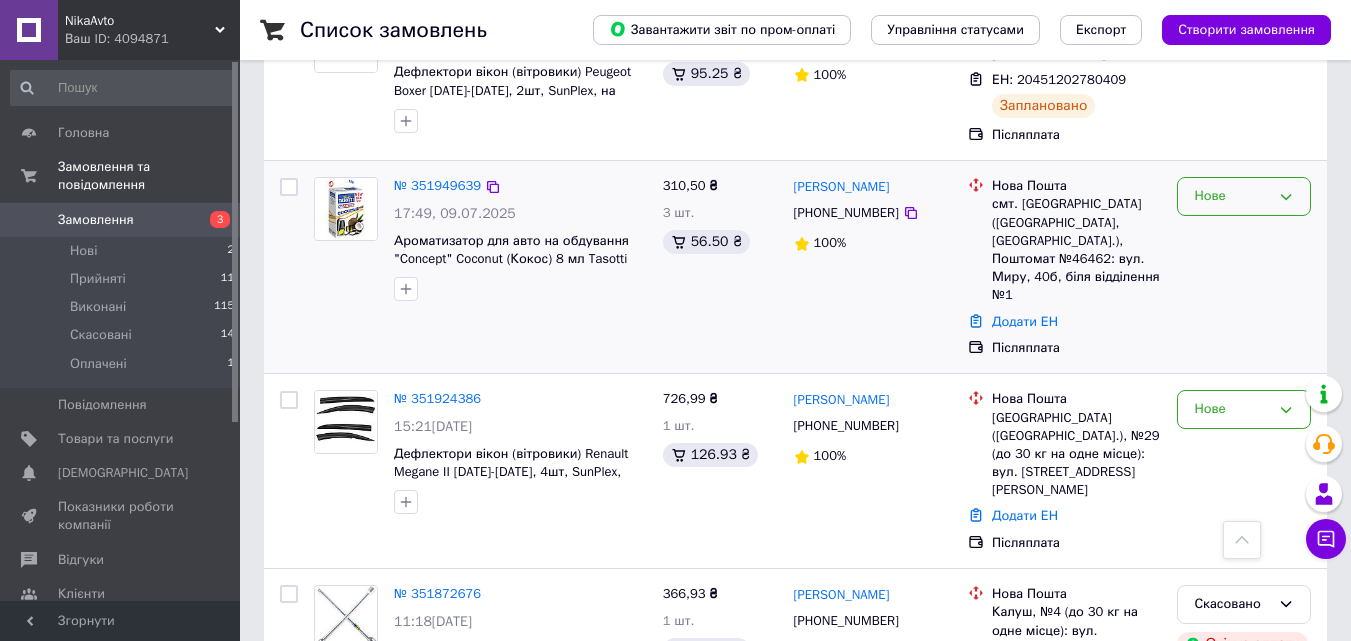 click 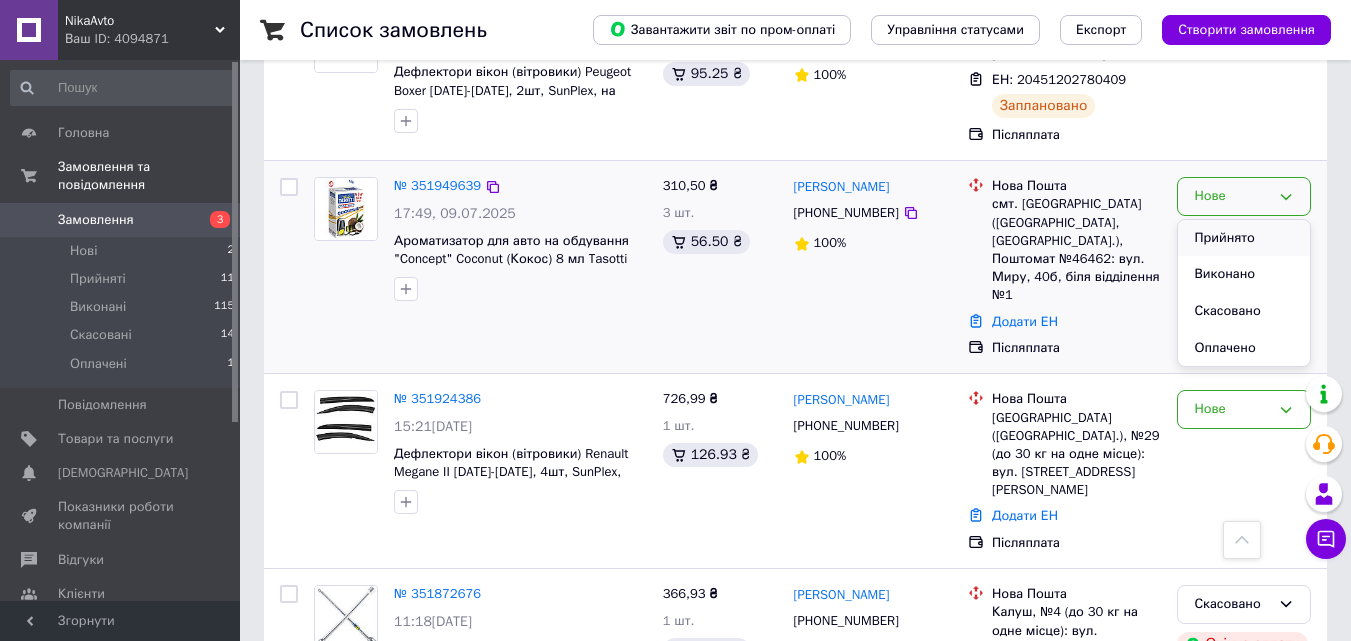click on "Прийнято" at bounding box center [1244, 238] 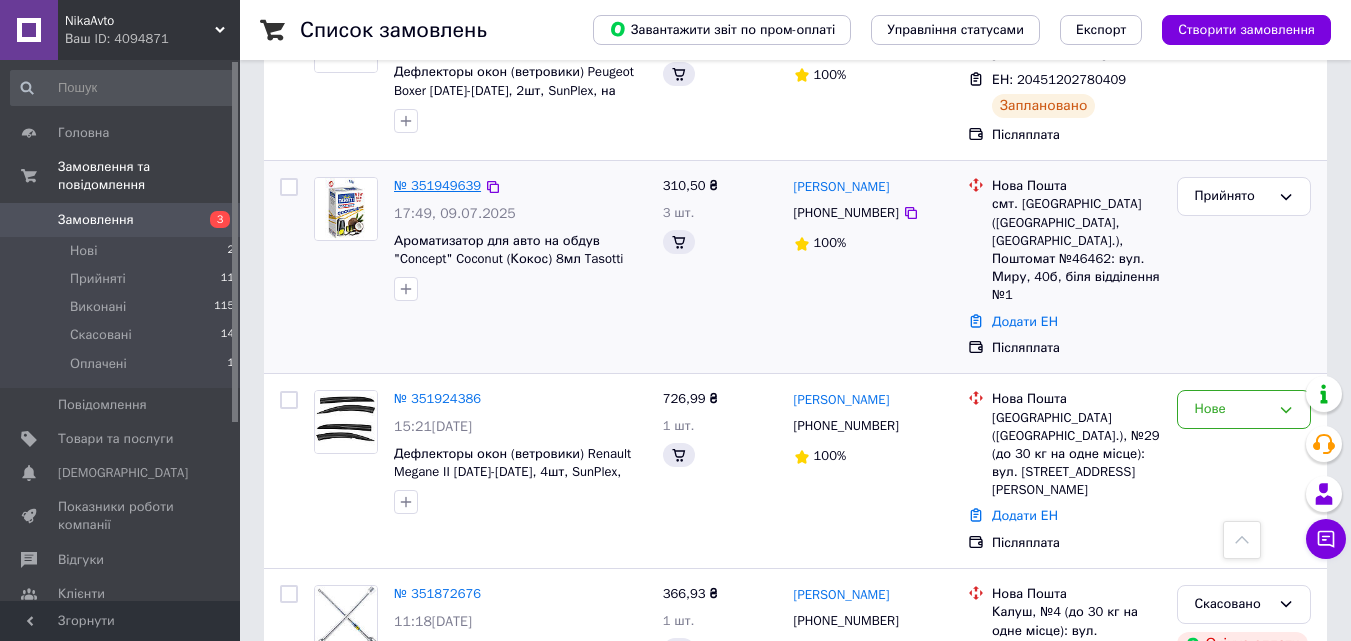 click on "№ 351949639" at bounding box center [437, 185] 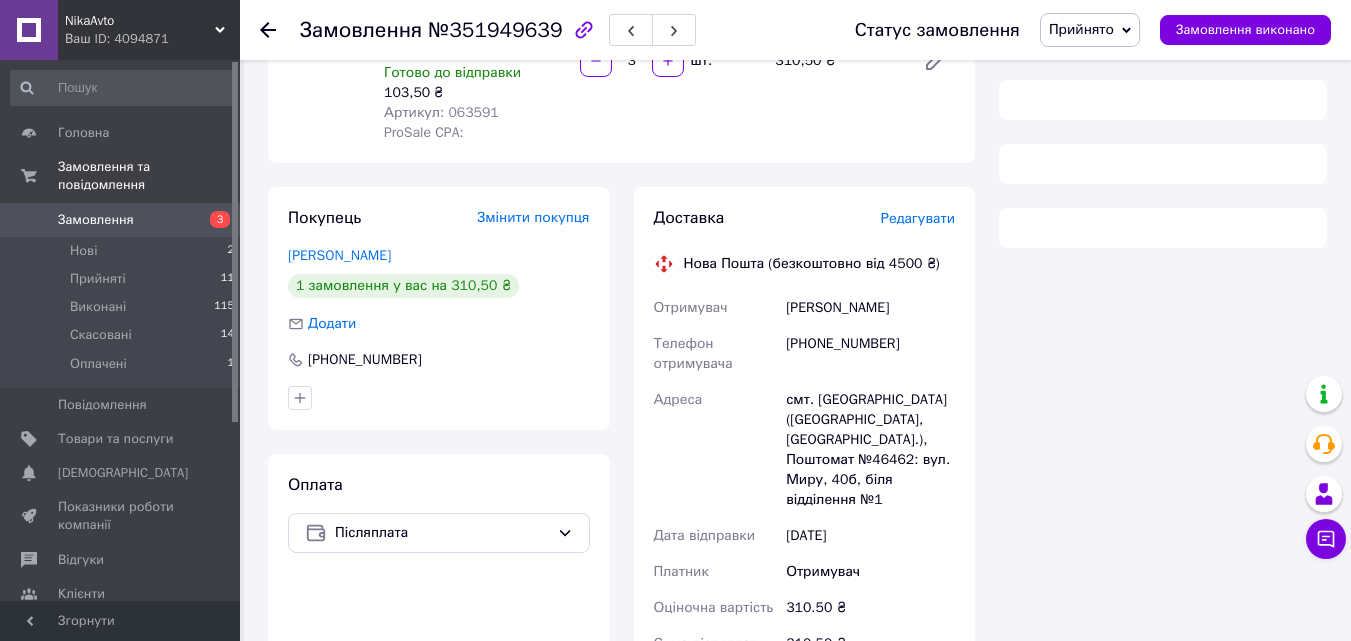 scroll, scrollTop: 391, scrollLeft: 0, axis: vertical 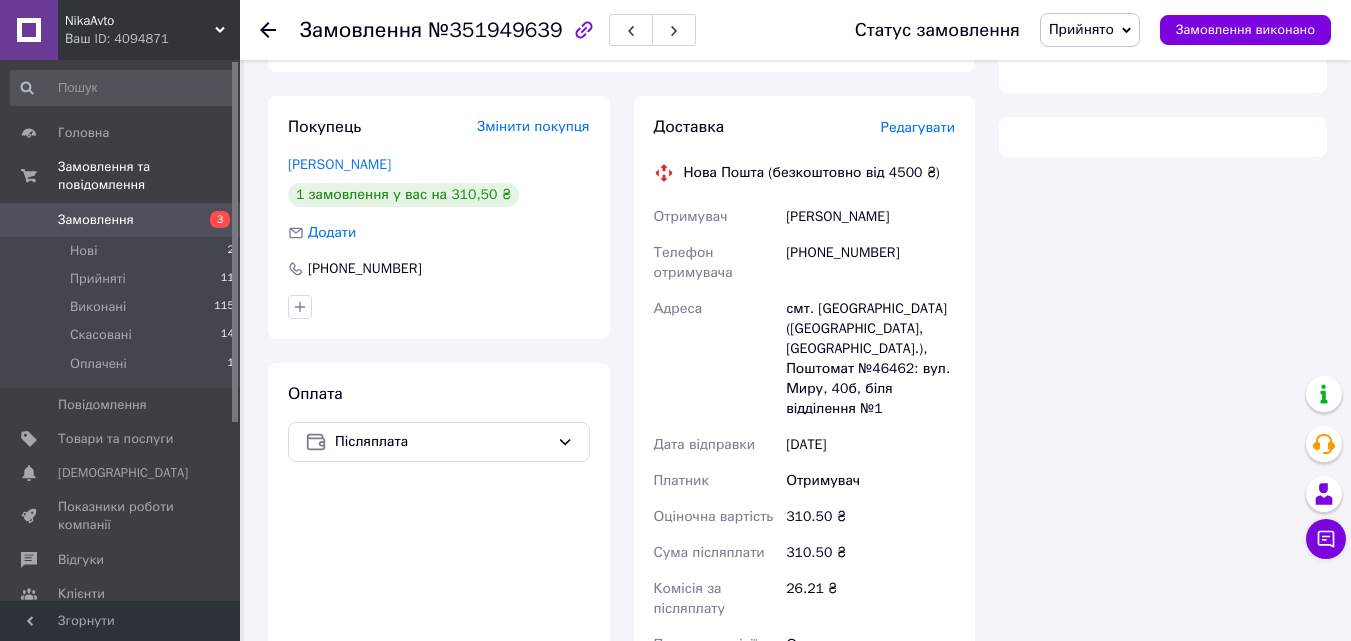 click on "Редагувати" at bounding box center [918, 127] 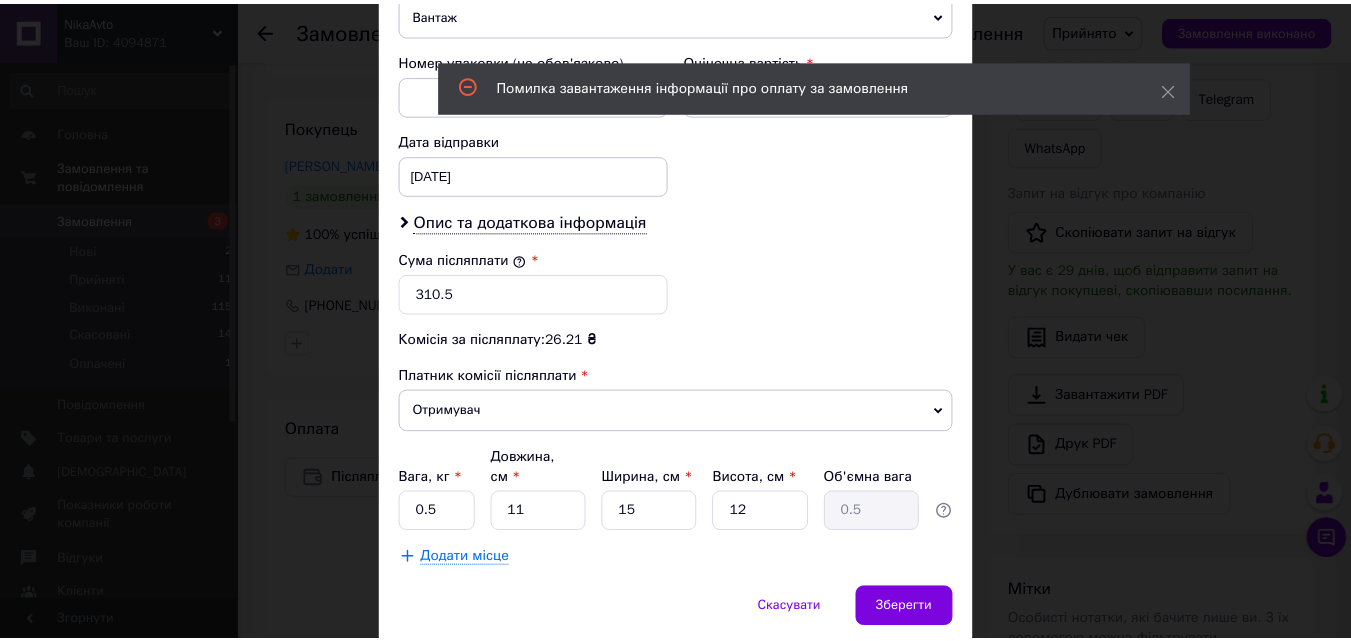 scroll, scrollTop: 826, scrollLeft: 0, axis: vertical 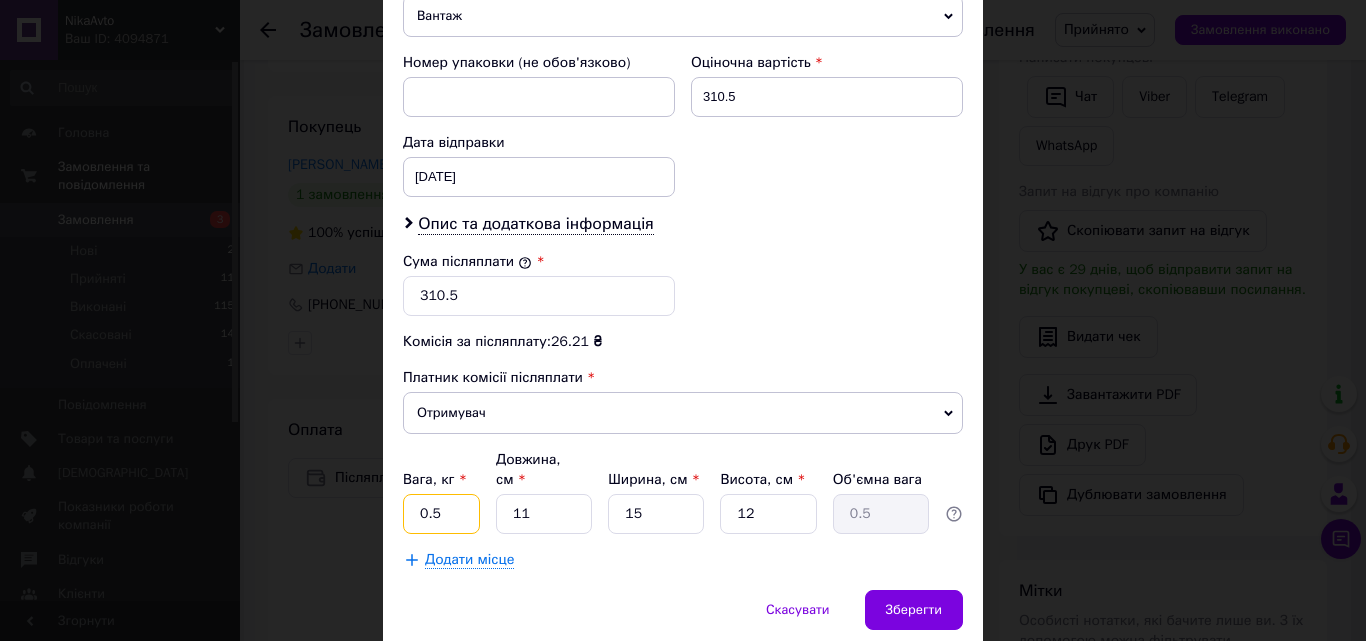 click on "0.5" at bounding box center [441, 514] 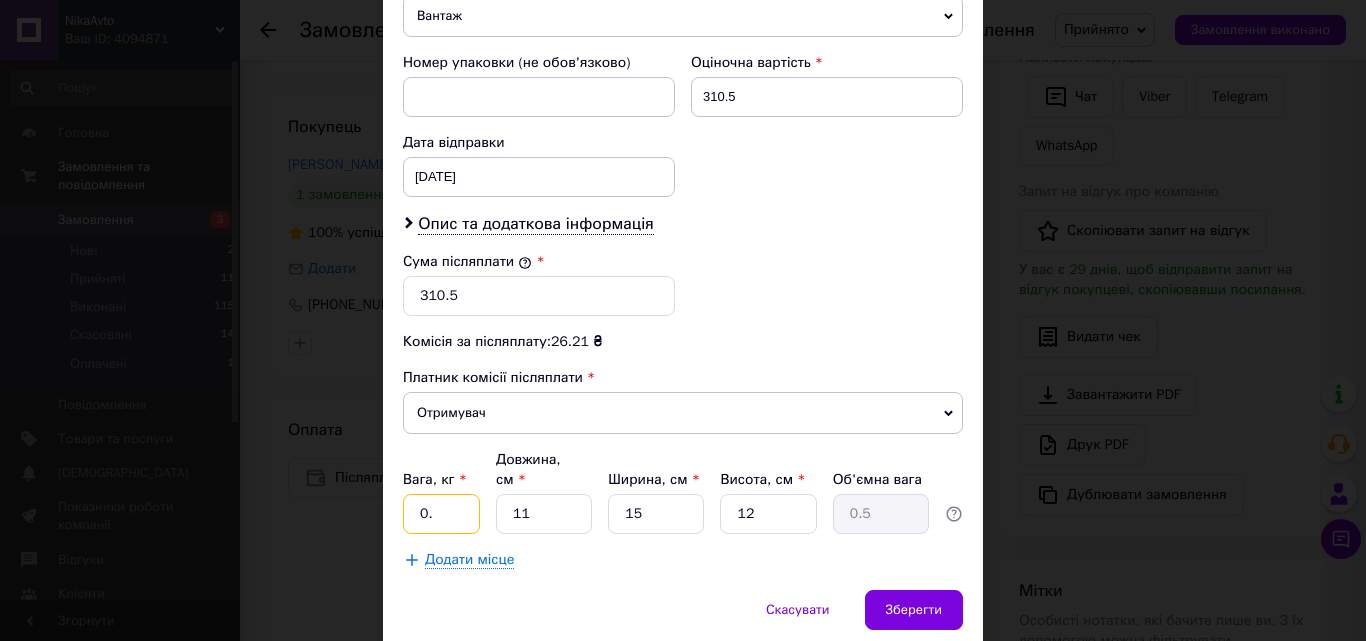 type on "0" 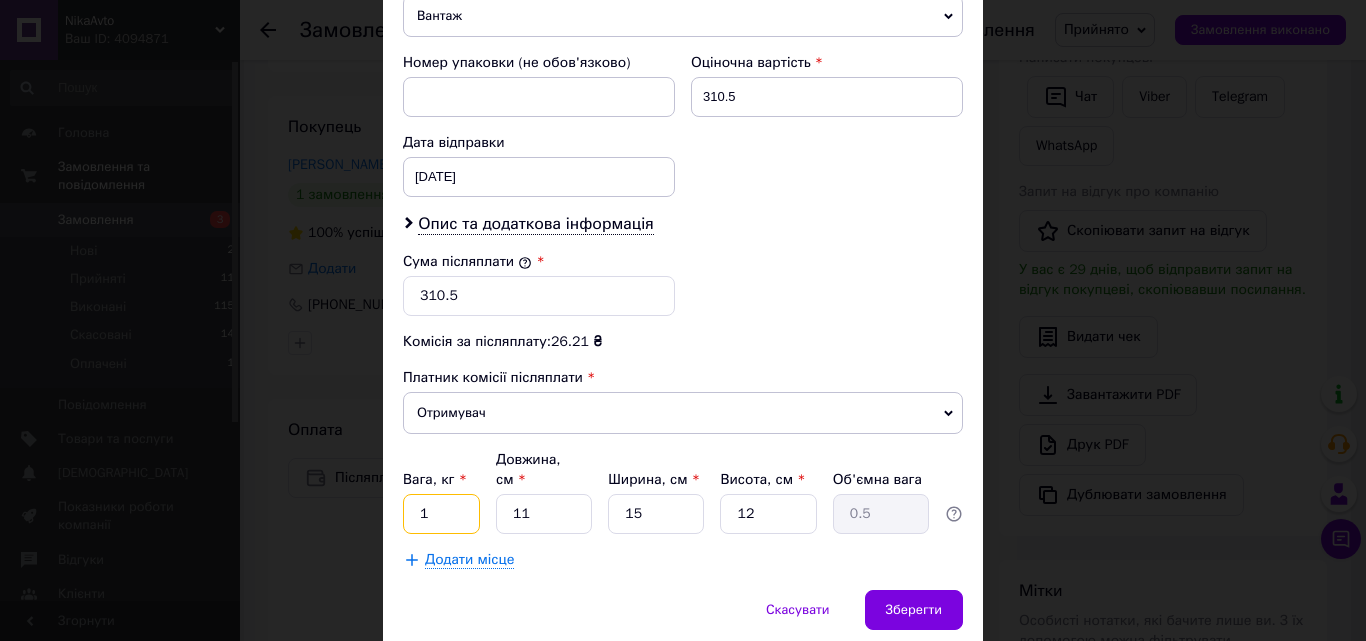 type on "1" 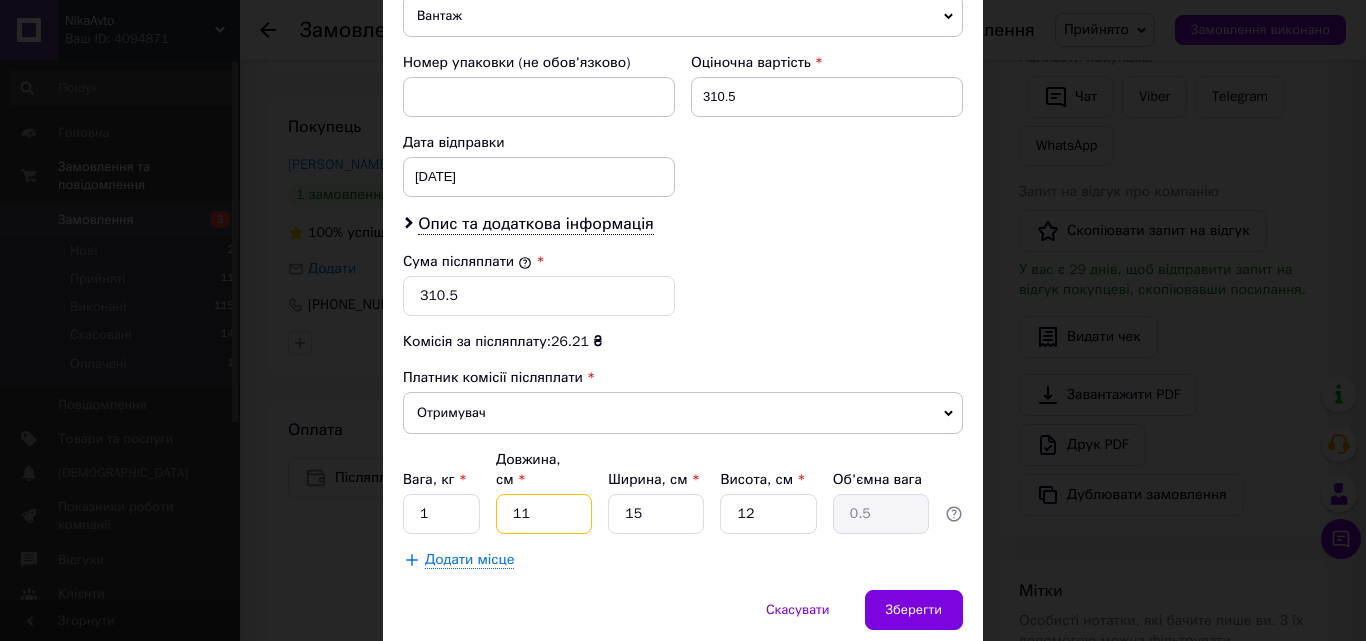 click on "11" at bounding box center (544, 514) 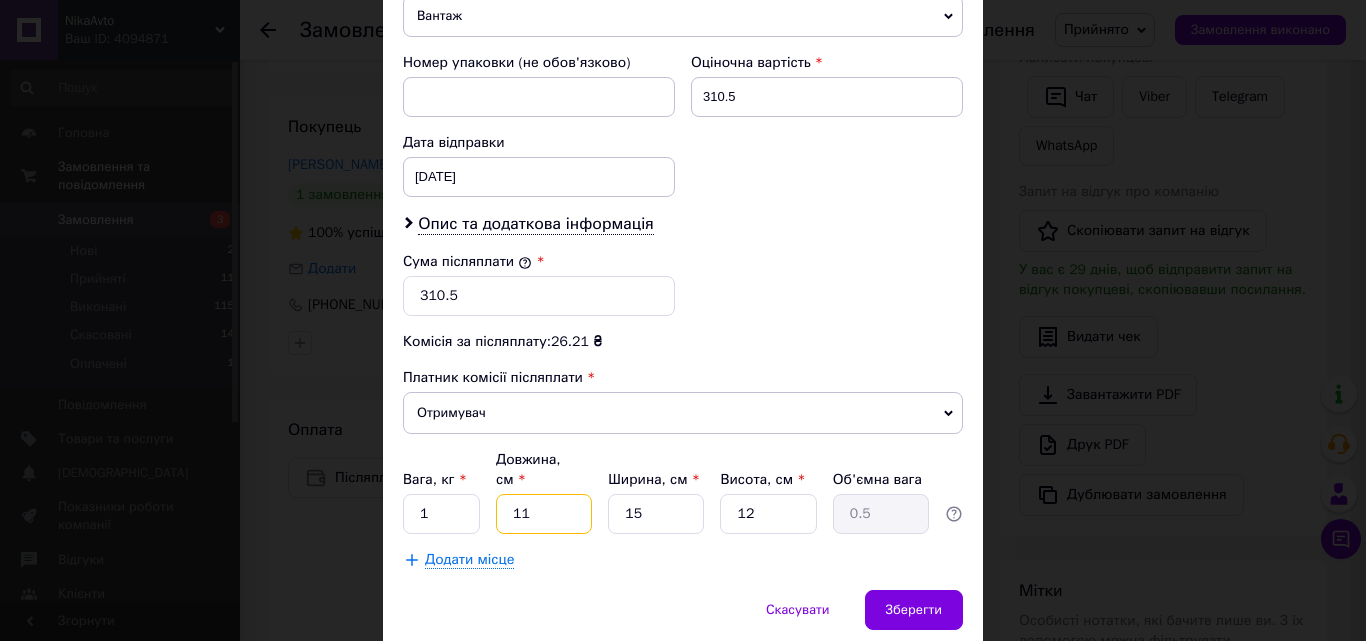 type on "1" 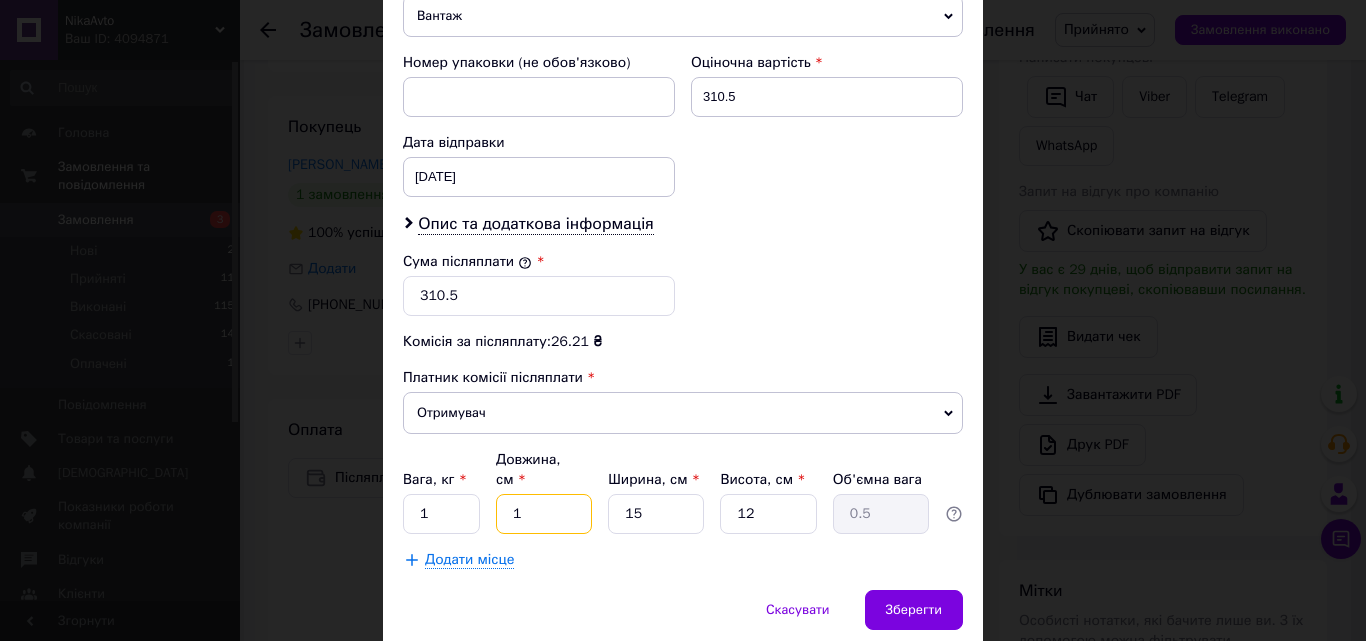 type on "0.1" 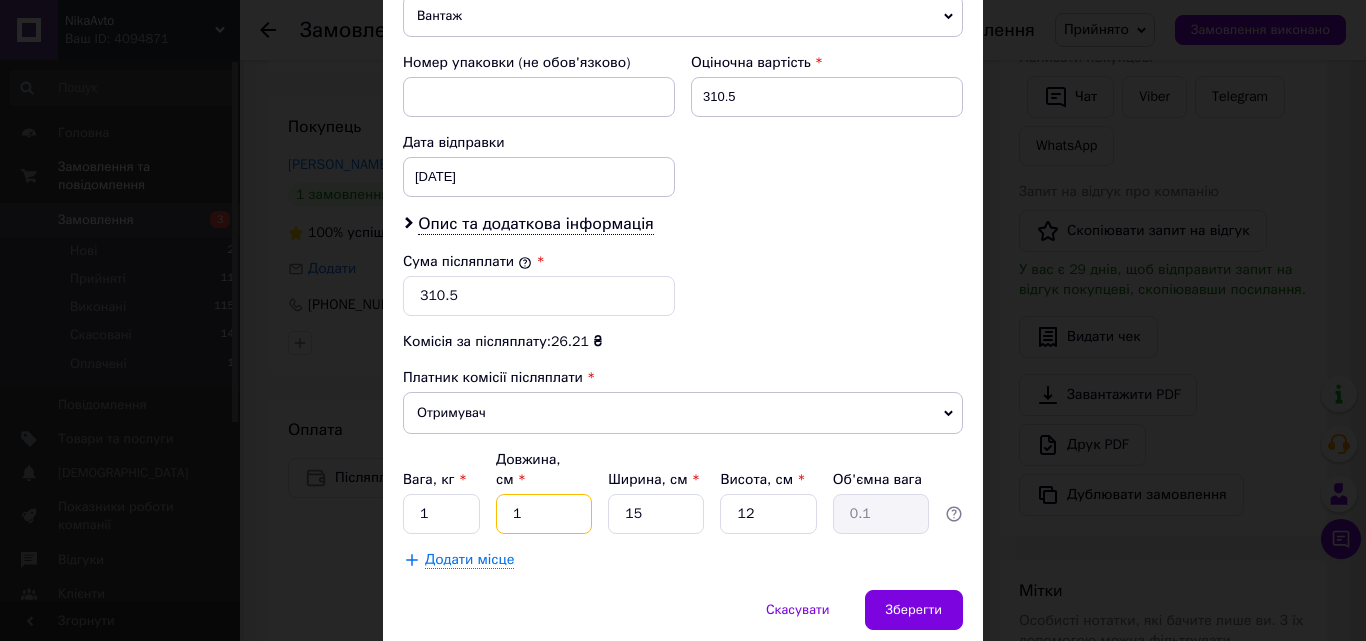 type on "10" 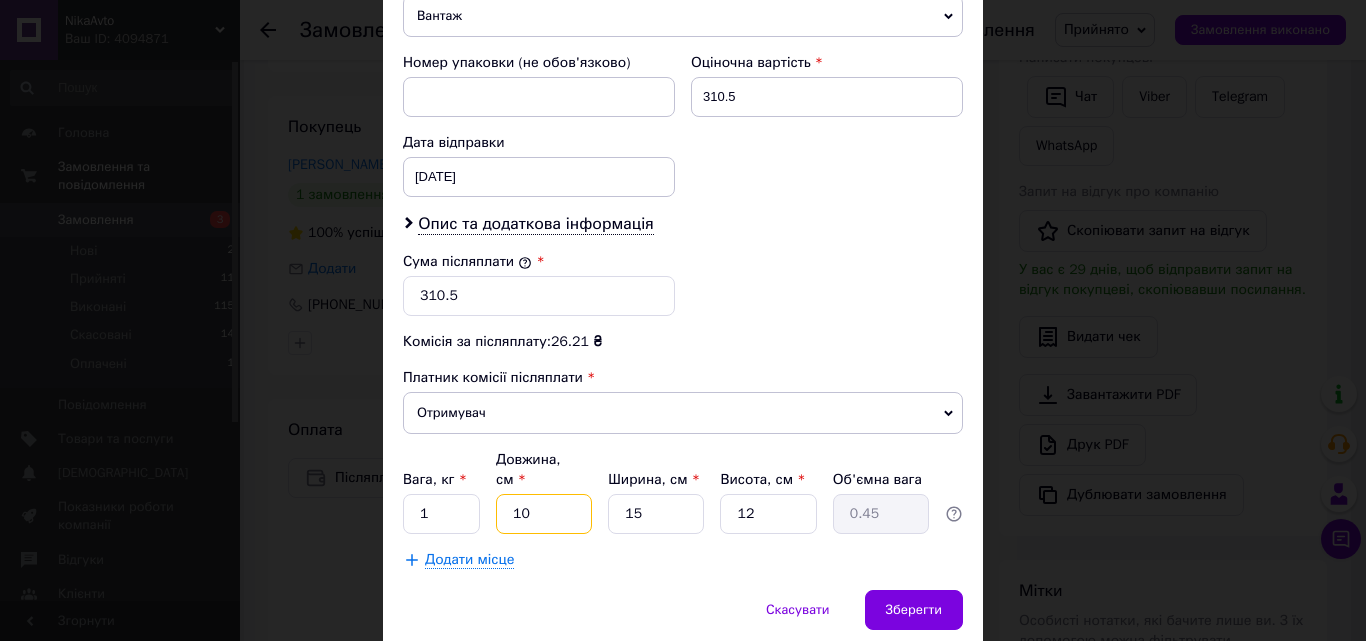 type on "10" 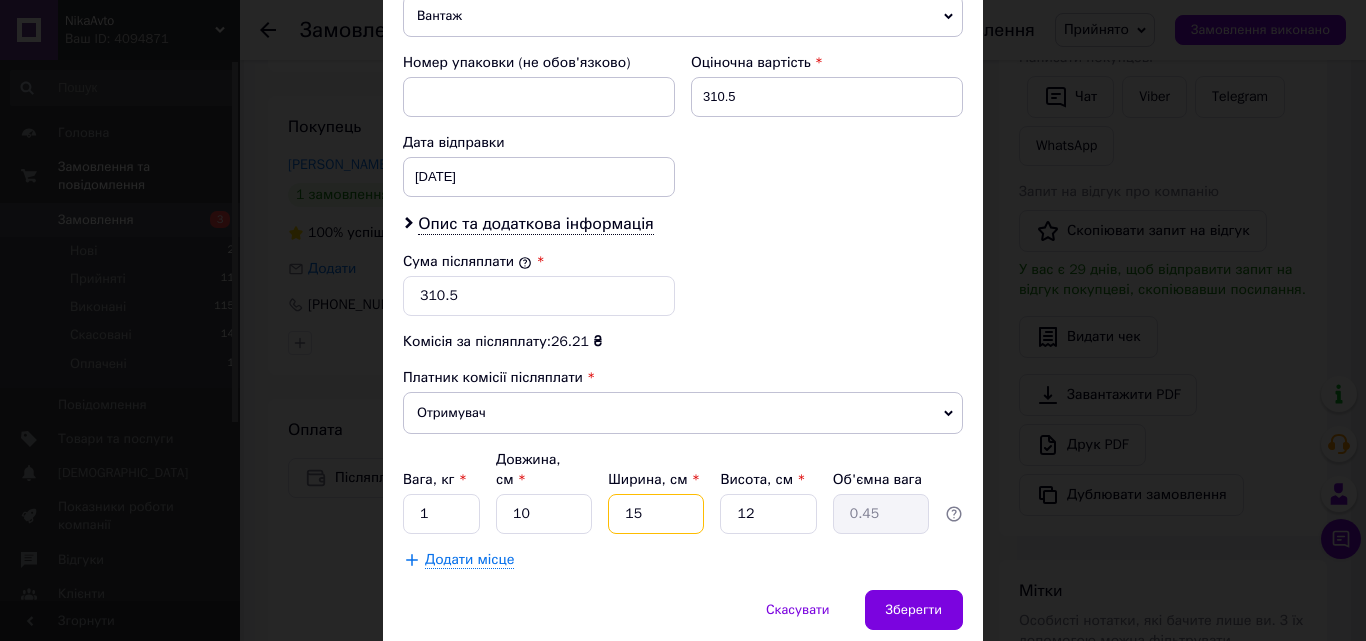 click on "15" at bounding box center (656, 514) 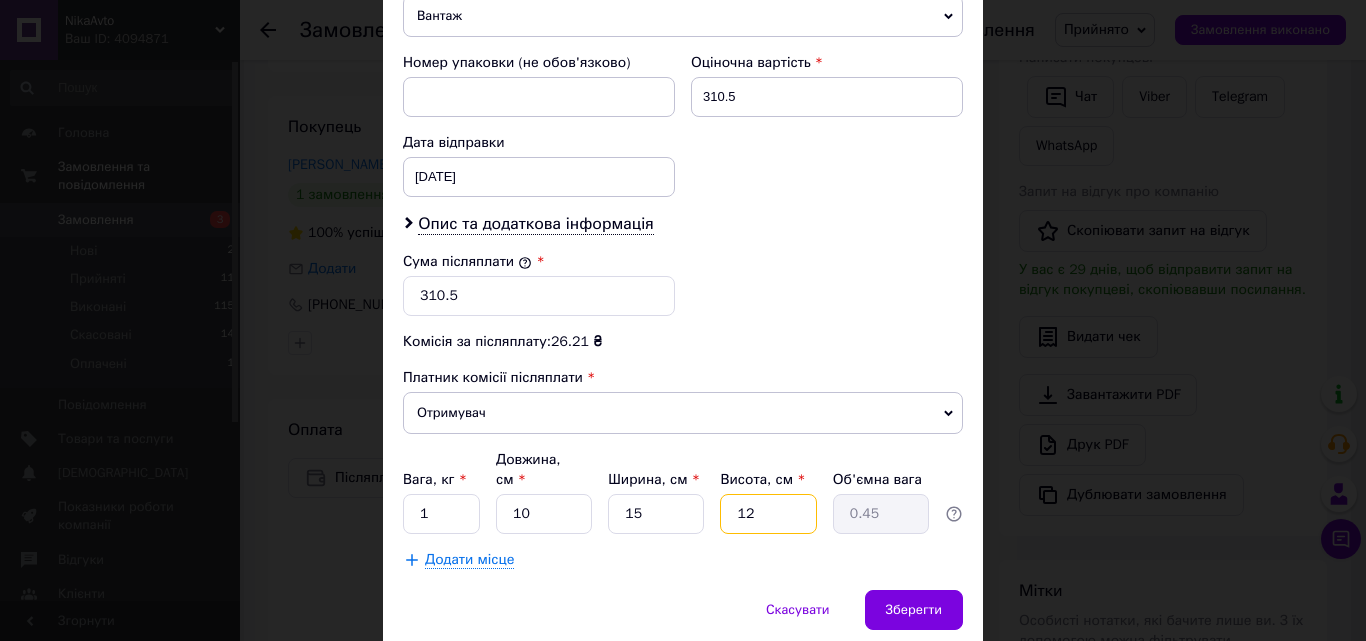 click on "12" at bounding box center [768, 514] 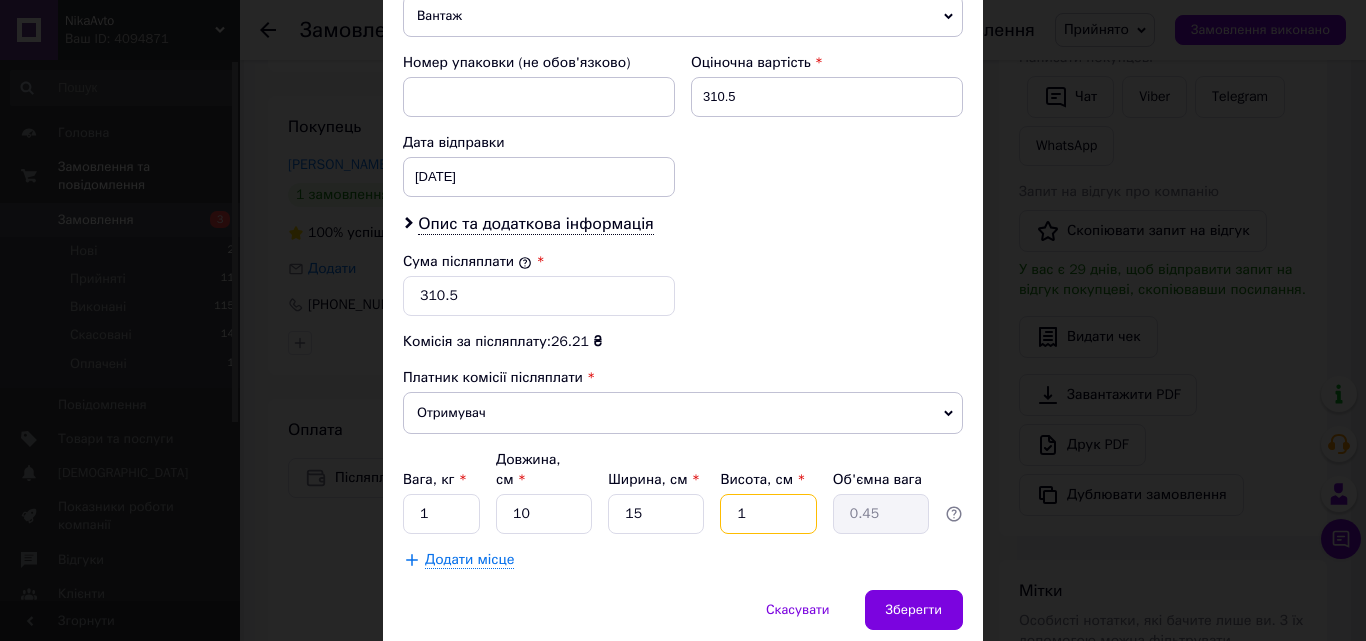 type on "1" 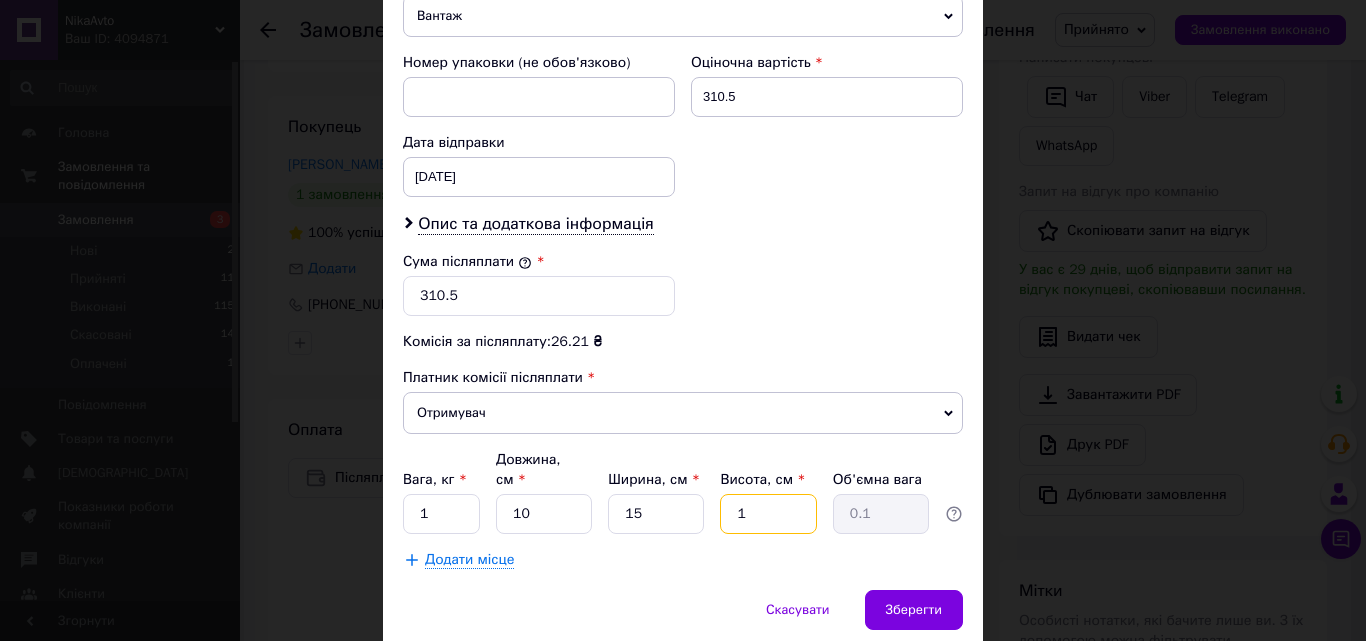 type on "15" 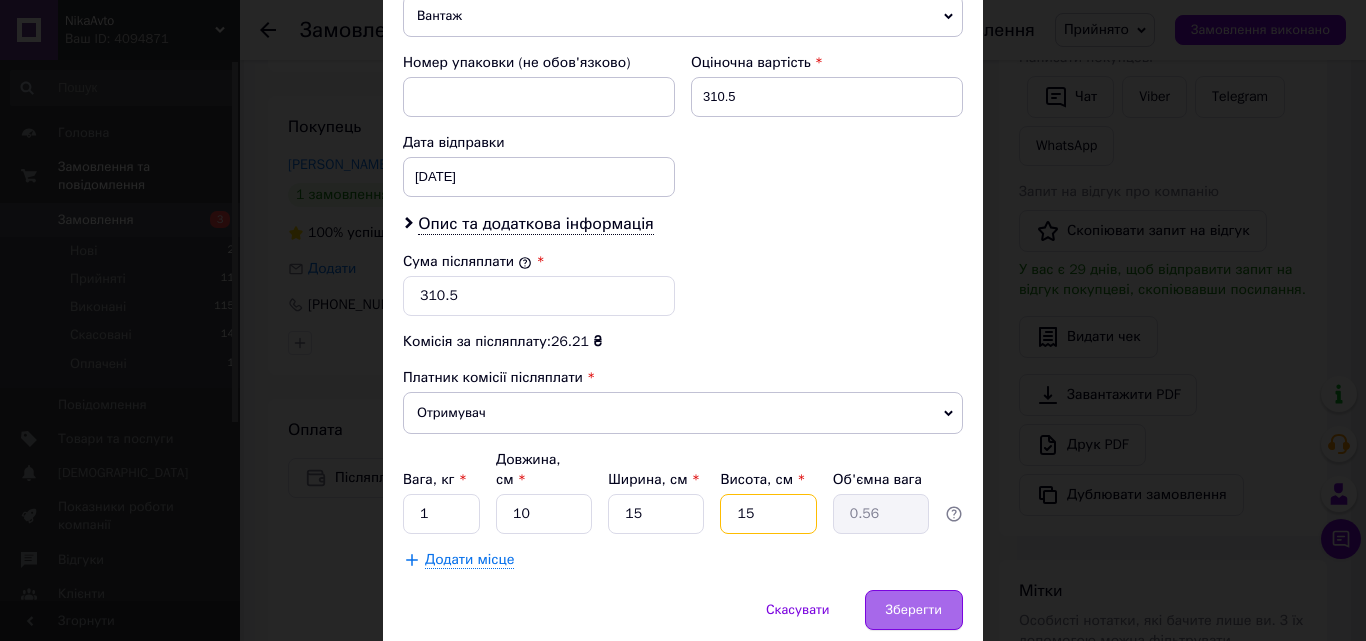 type on "15" 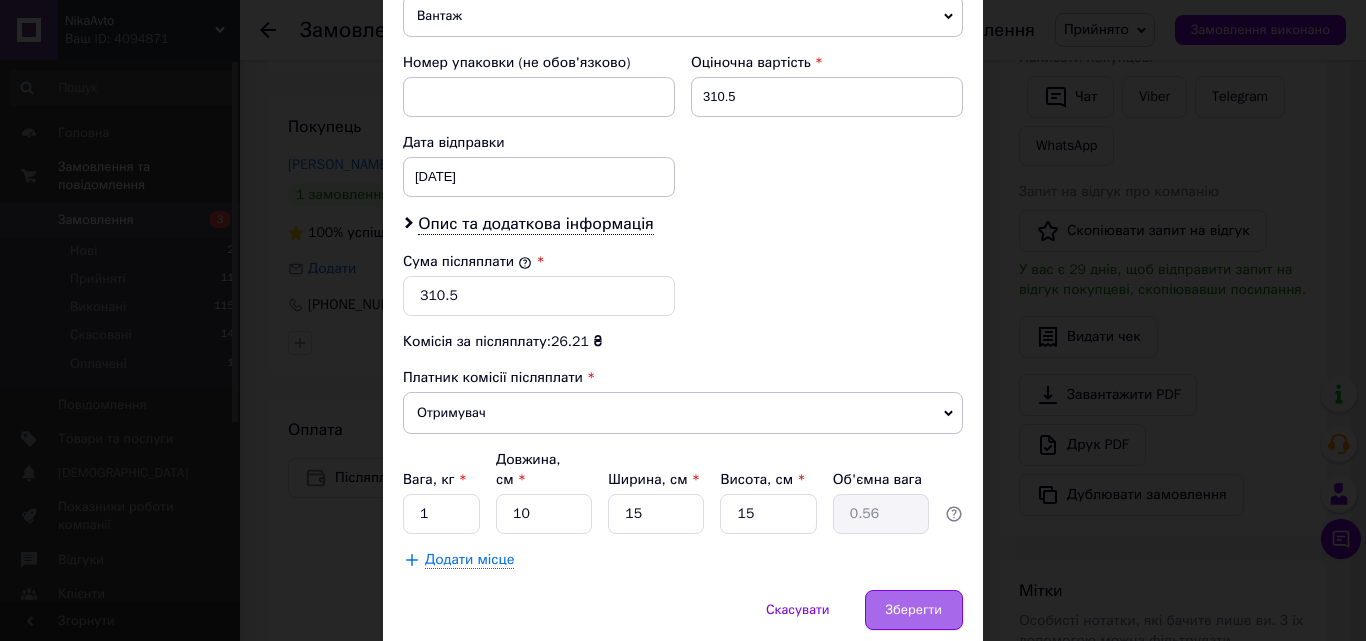 click on "Зберегти" at bounding box center [914, 610] 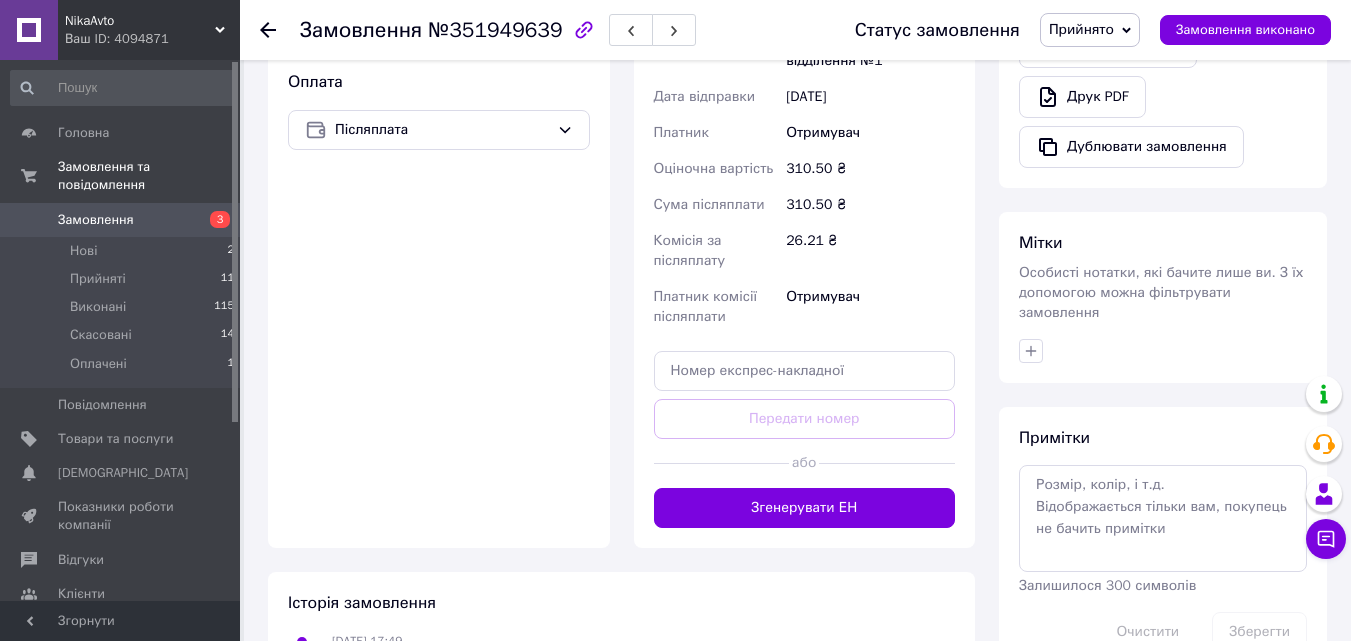 scroll, scrollTop: 685, scrollLeft: 0, axis: vertical 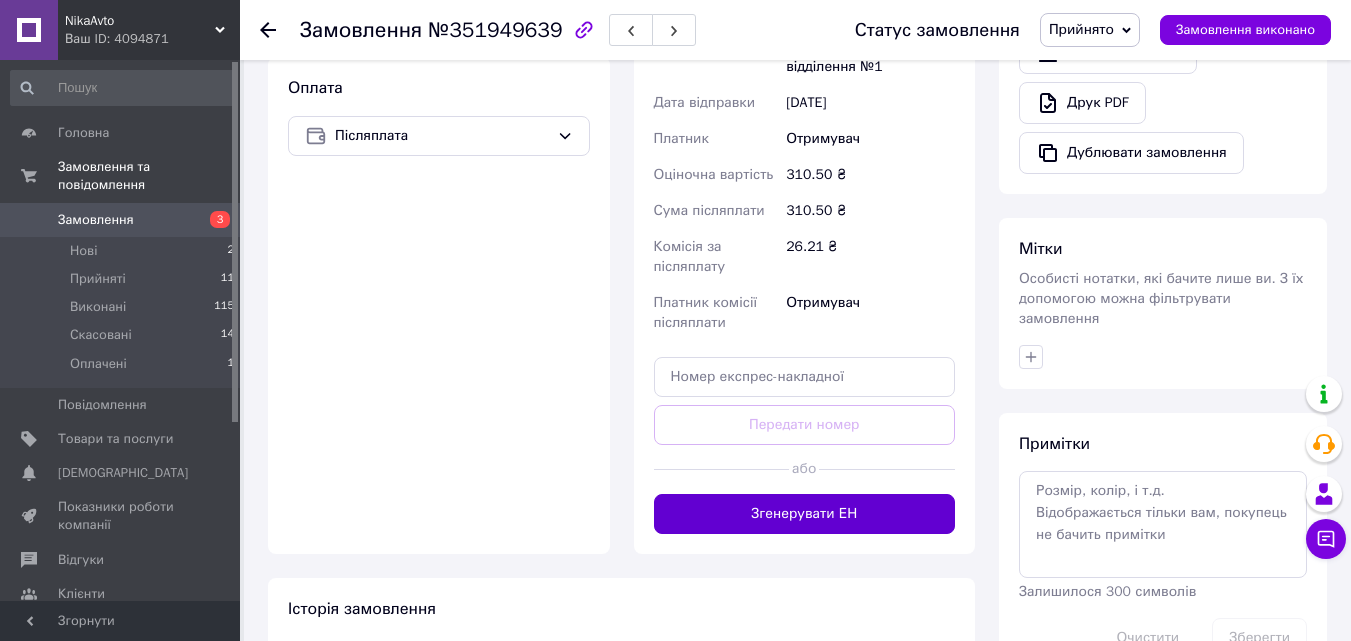 click on "Згенерувати ЕН" at bounding box center [805, 514] 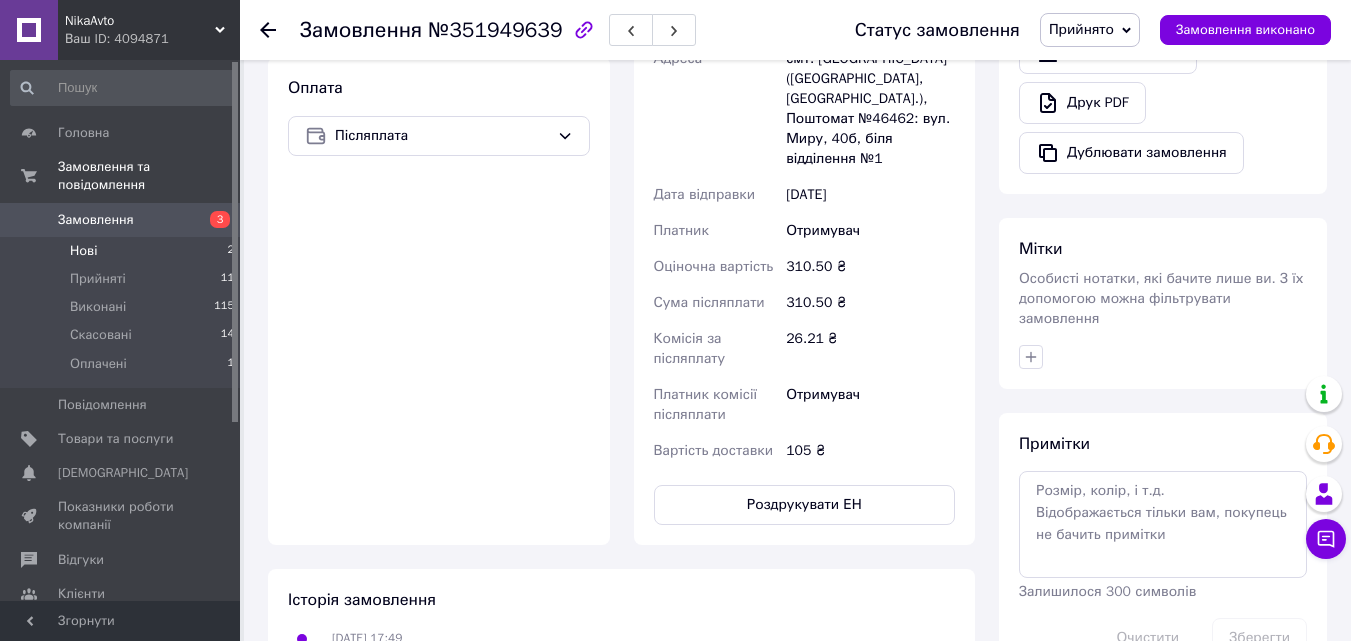 click on "Нові" at bounding box center (83, 251) 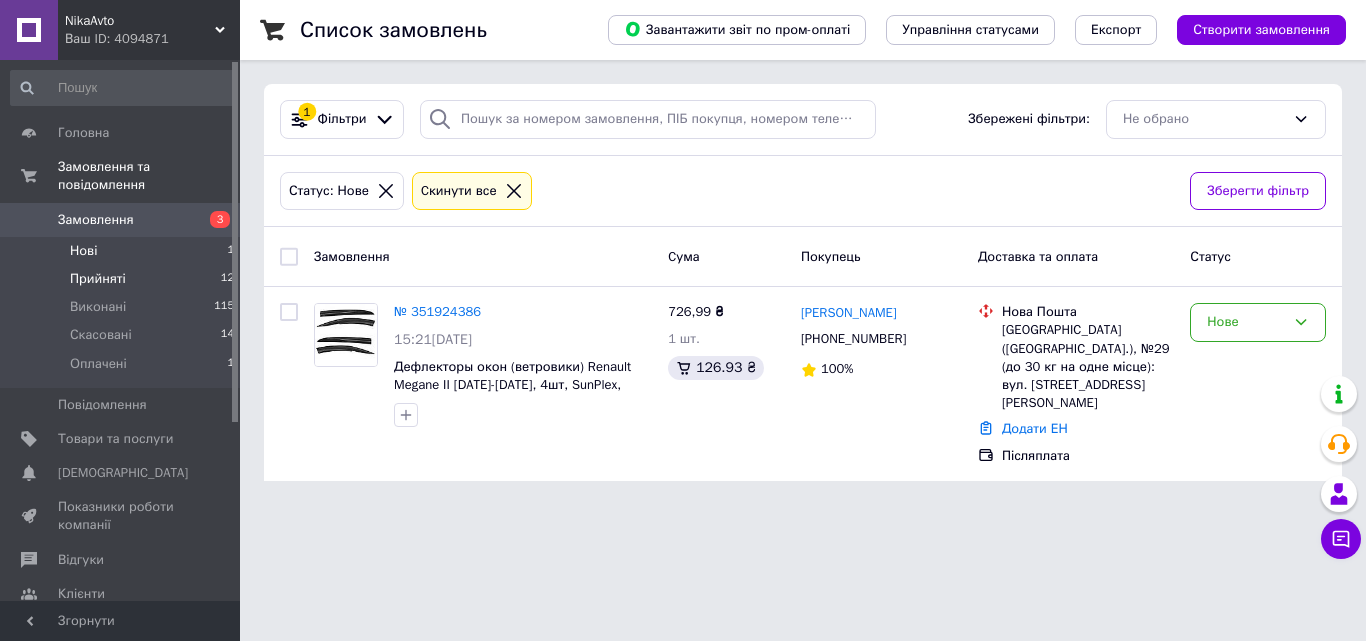 click on "Прийняті" at bounding box center [98, 279] 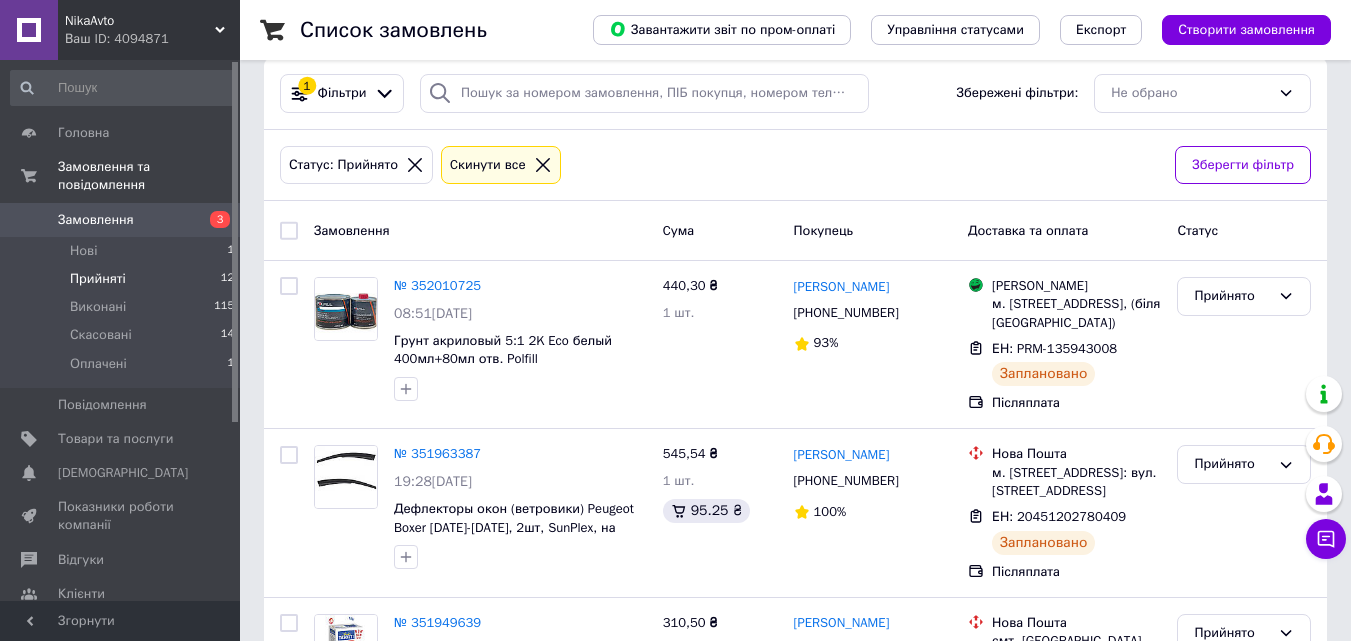 scroll, scrollTop: 0, scrollLeft: 0, axis: both 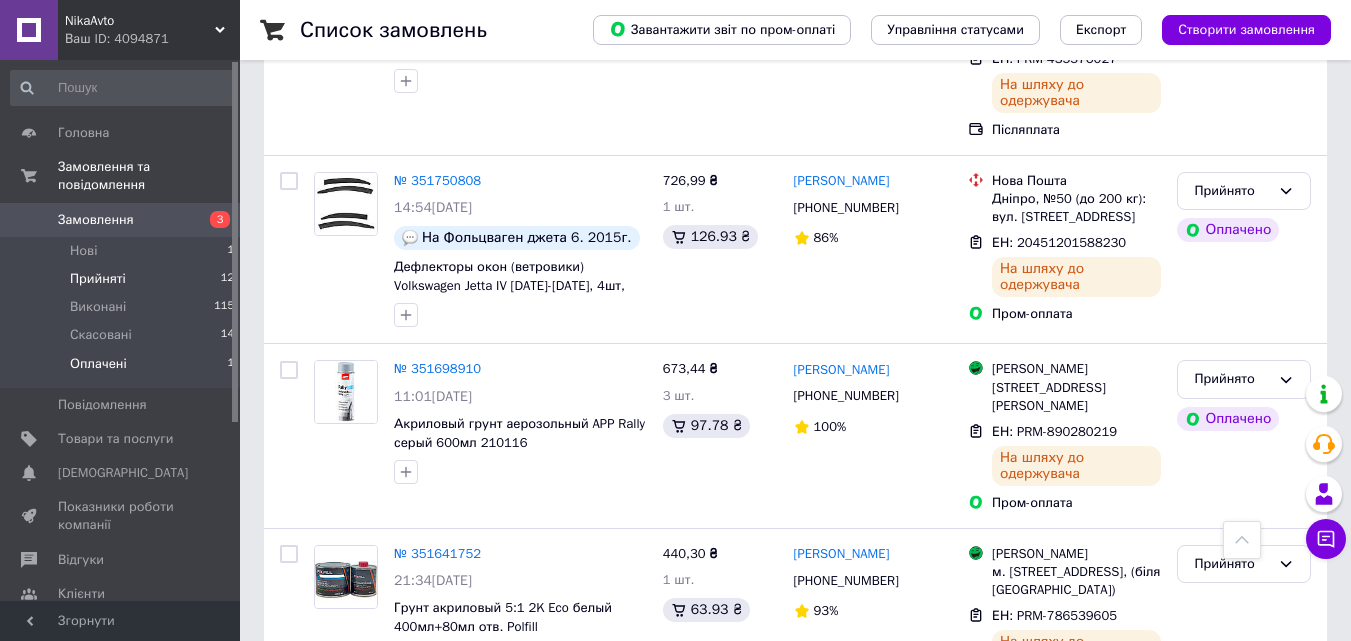 click on "Оплачені" at bounding box center (98, 364) 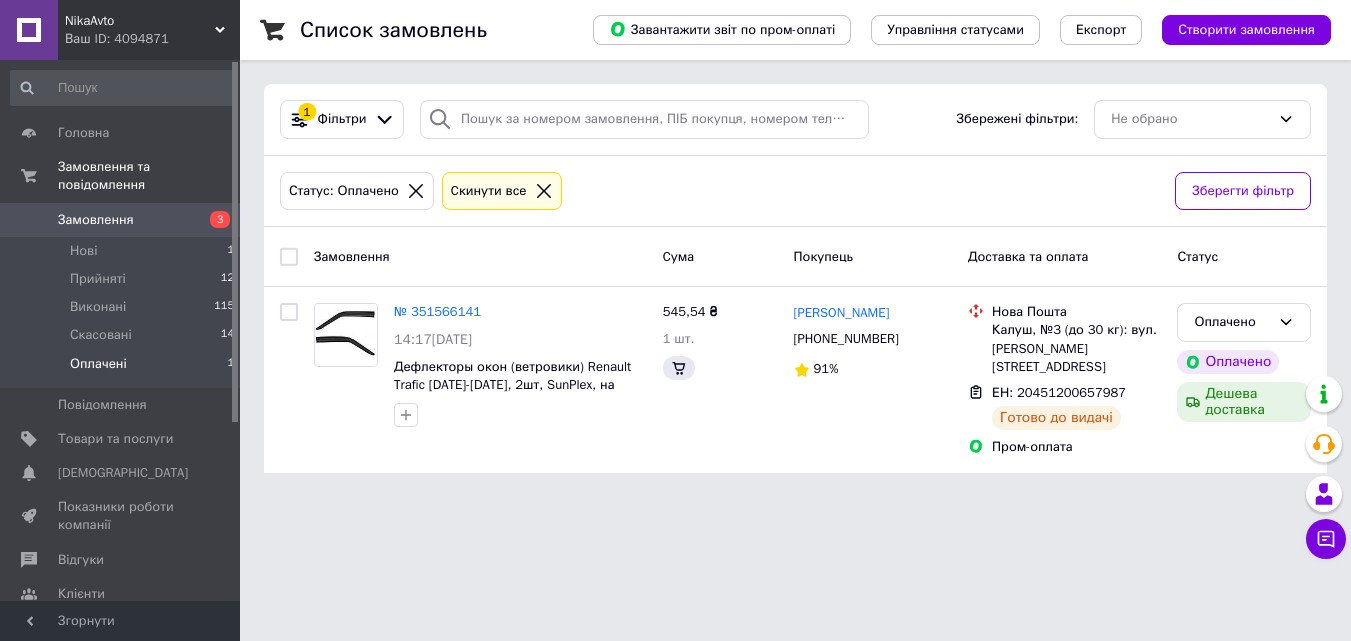 scroll, scrollTop: 0, scrollLeft: 0, axis: both 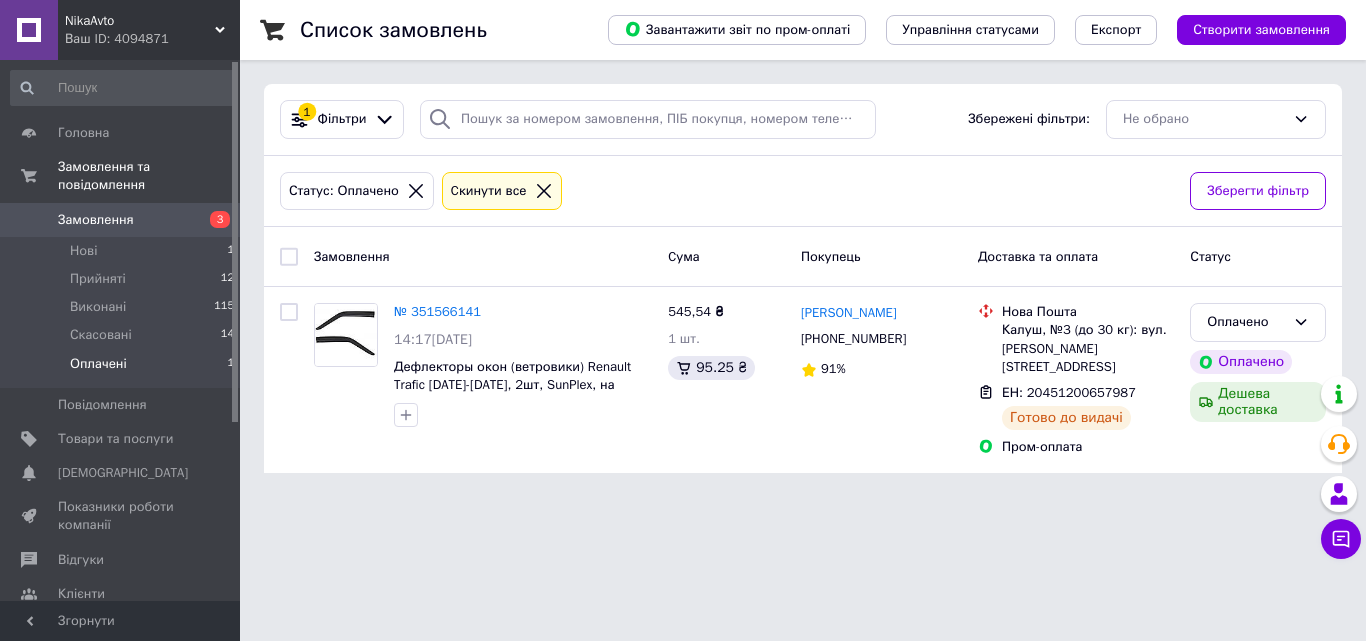 click on "Замовлення" at bounding box center (96, 220) 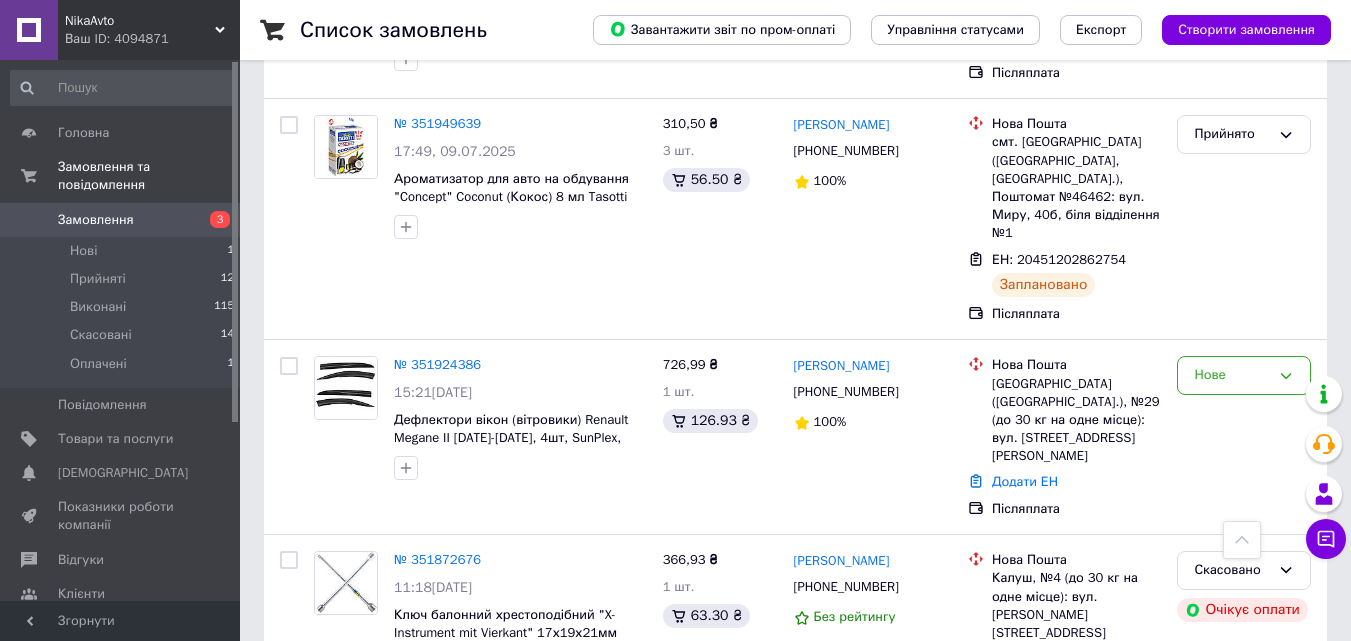 scroll, scrollTop: 434, scrollLeft: 0, axis: vertical 